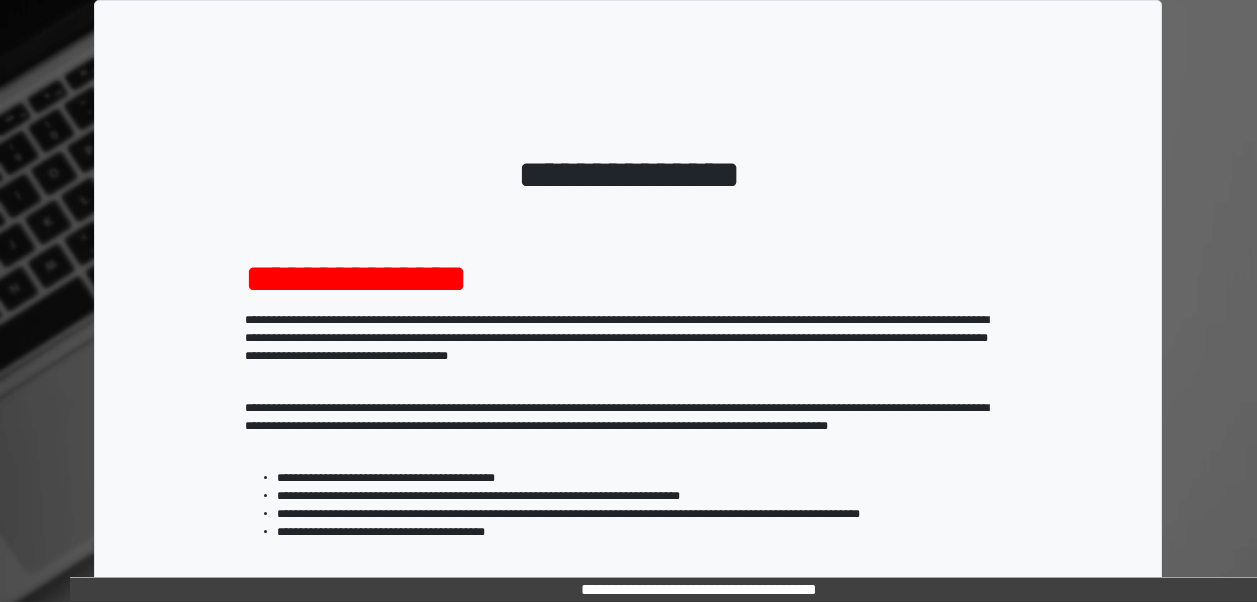 scroll, scrollTop: 0, scrollLeft: 0, axis: both 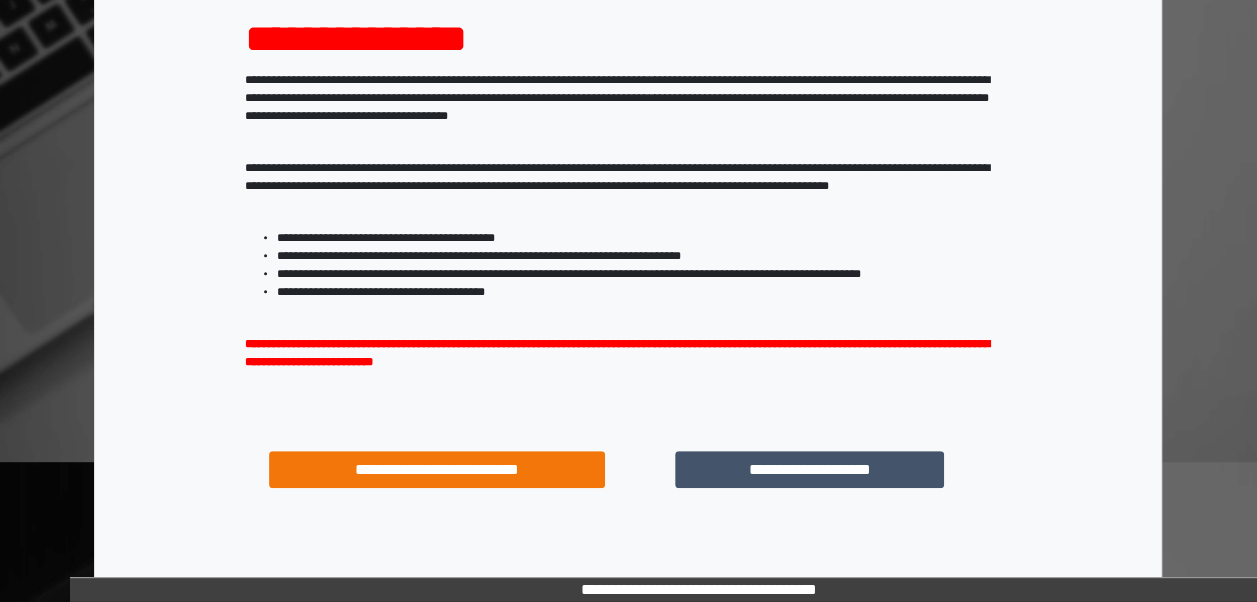 click on "**********" at bounding box center (809, 469) 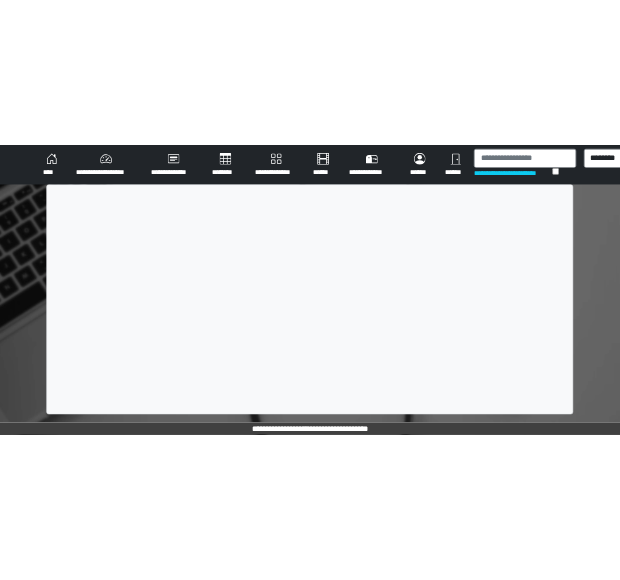 scroll, scrollTop: 0, scrollLeft: 0, axis: both 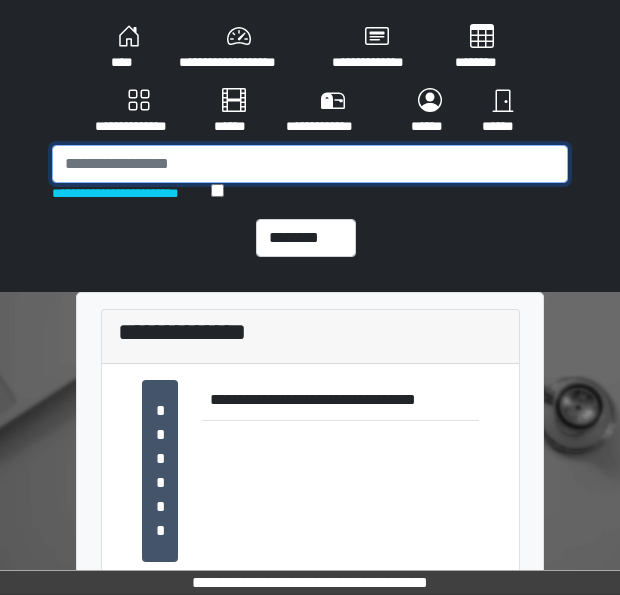 click at bounding box center (310, 164) 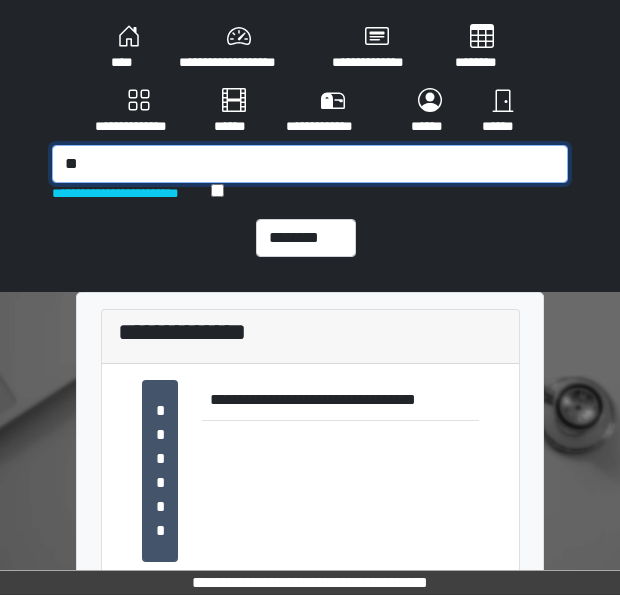 type on "*" 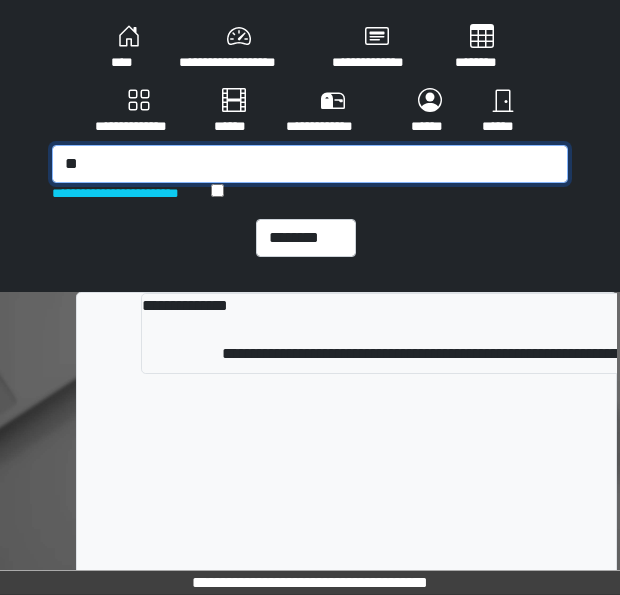 type on "*" 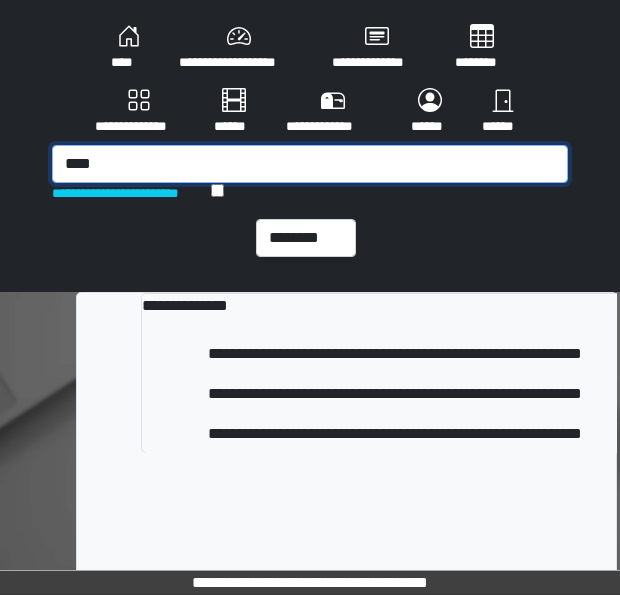type on "****" 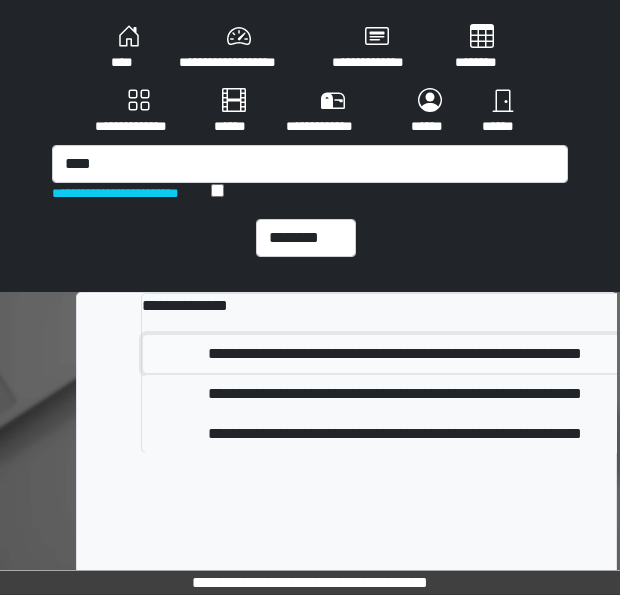 click on "**********" at bounding box center [395, 354] 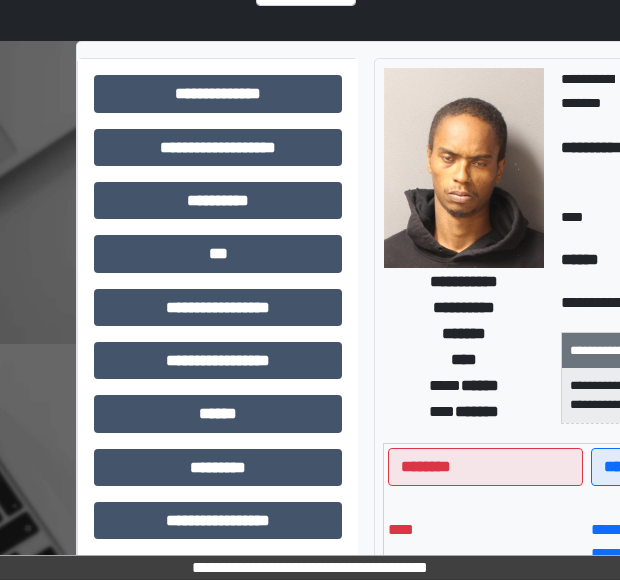 scroll, scrollTop: 249, scrollLeft: 0, axis: vertical 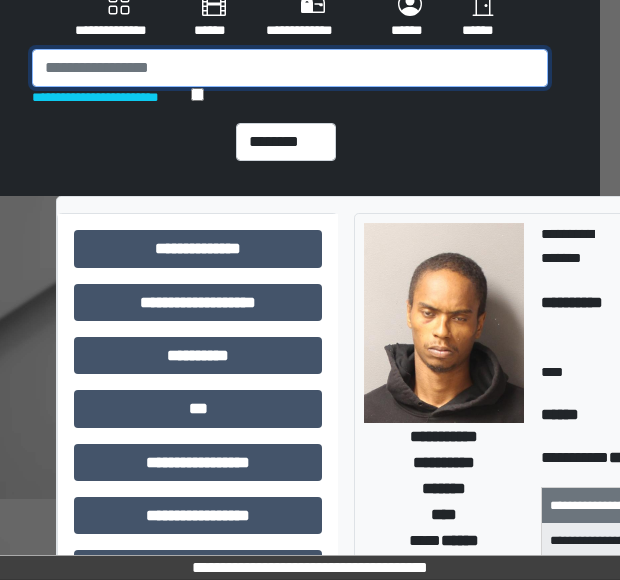click at bounding box center (290, 68) 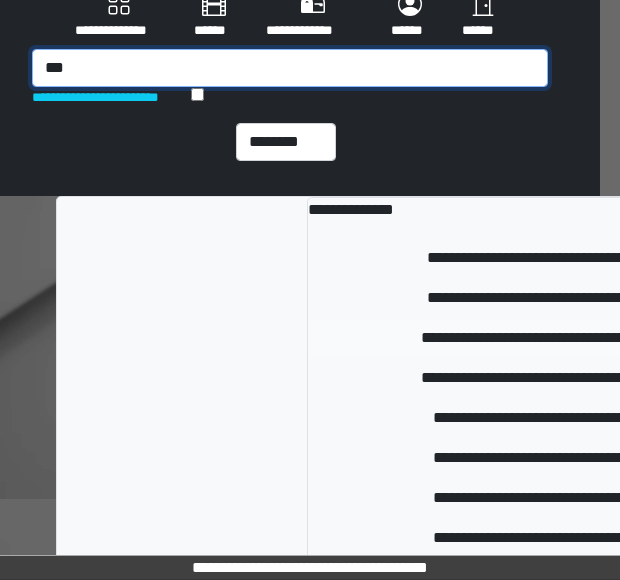 type on "***" 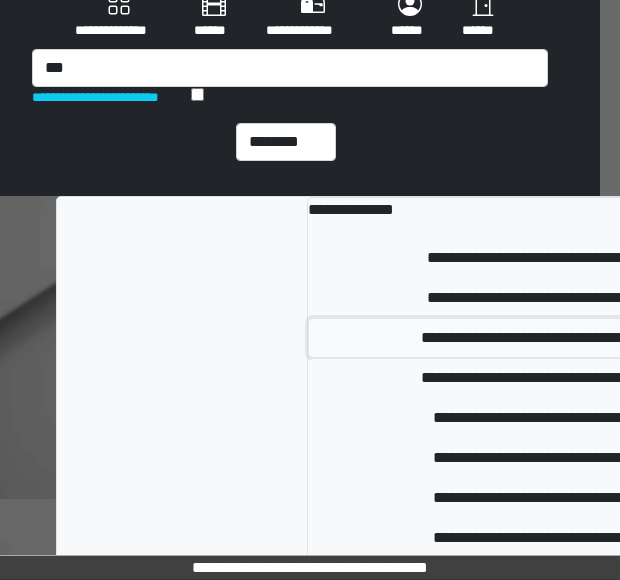 click on "**********" at bounding box center (629, 338) 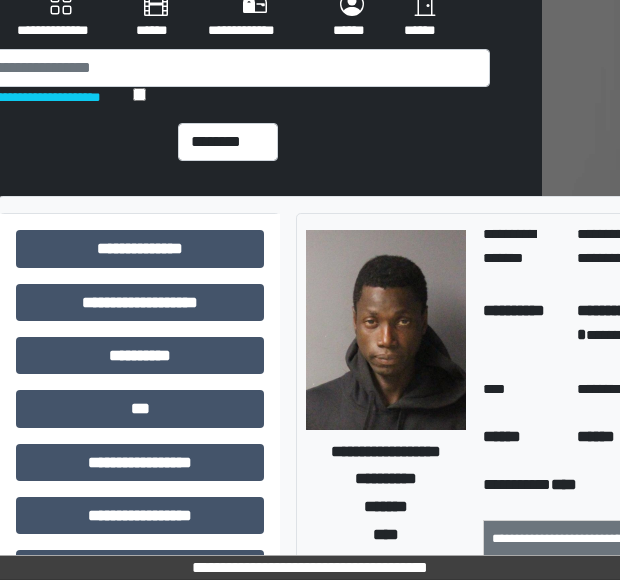 scroll, scrollTop: 96, scrollLeft: 76, axis: both 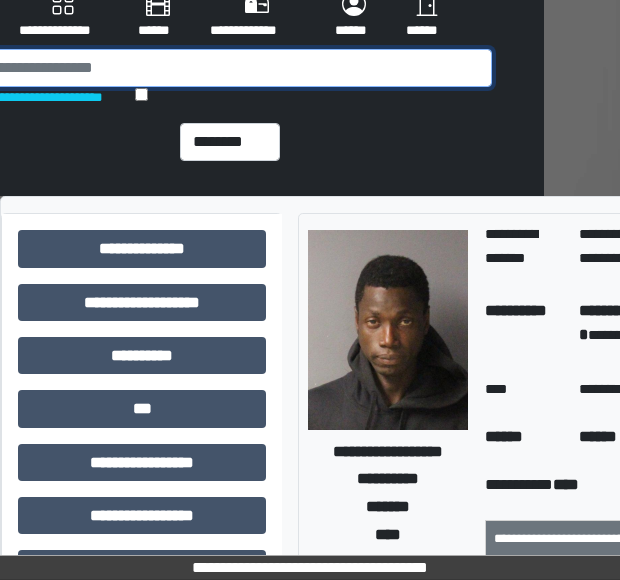 click at bounding box center [234, 68] 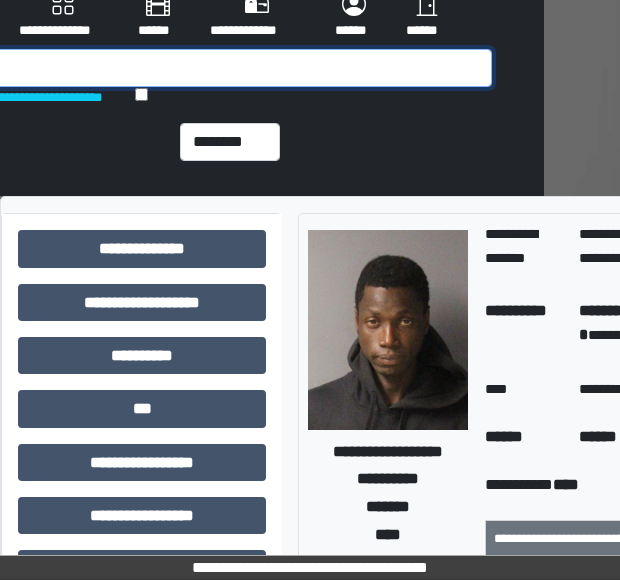 scroll, scrollTop: 96, scrollLeft: 73, axis: both 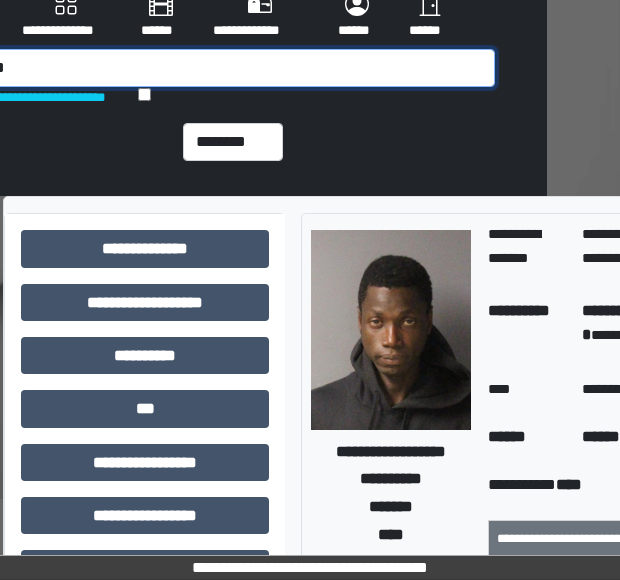 type on "*" 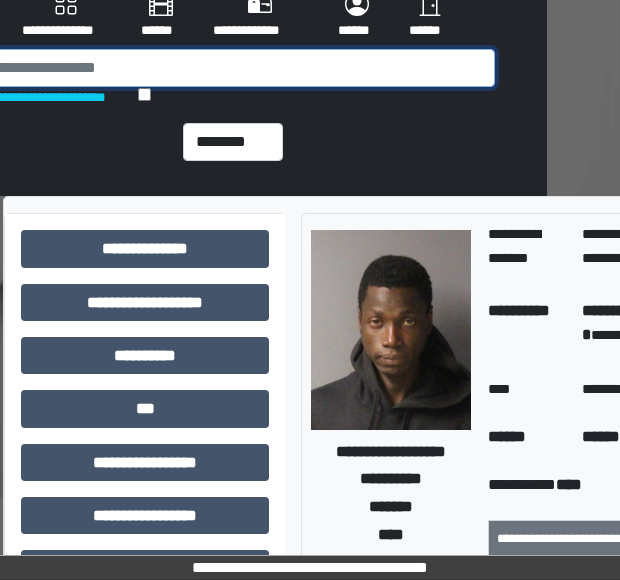 scroll, scrollTop: 96, scrollLeft: 64, axis: both 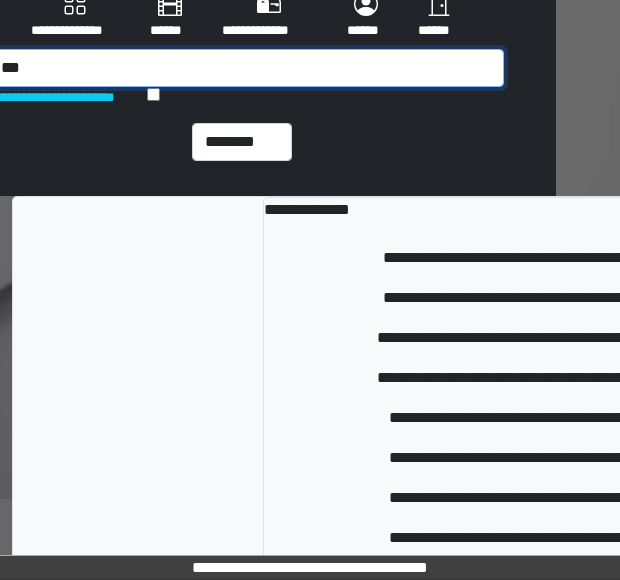 type on "***" 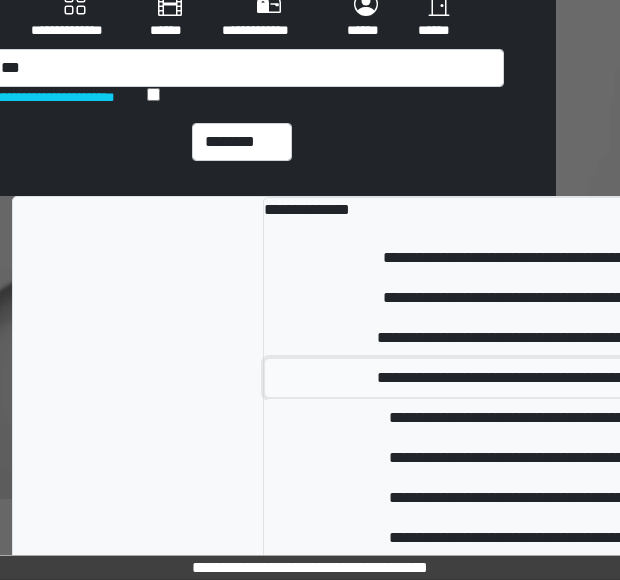 click on "**********" at bounding box center [585, 378] 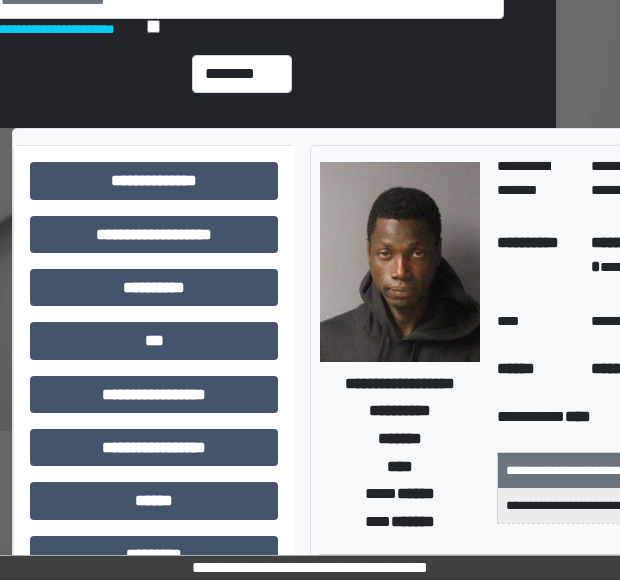 scroll, scrollTop: 165, scrollLeft: 64, axis: both 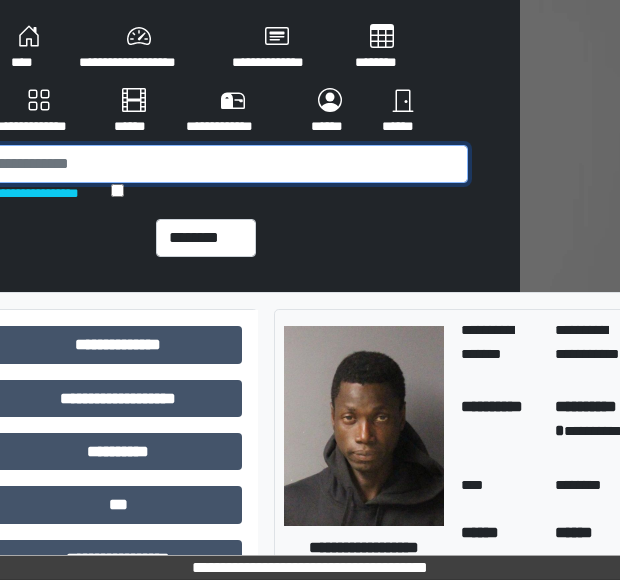 click at bounding box center (210, 164) 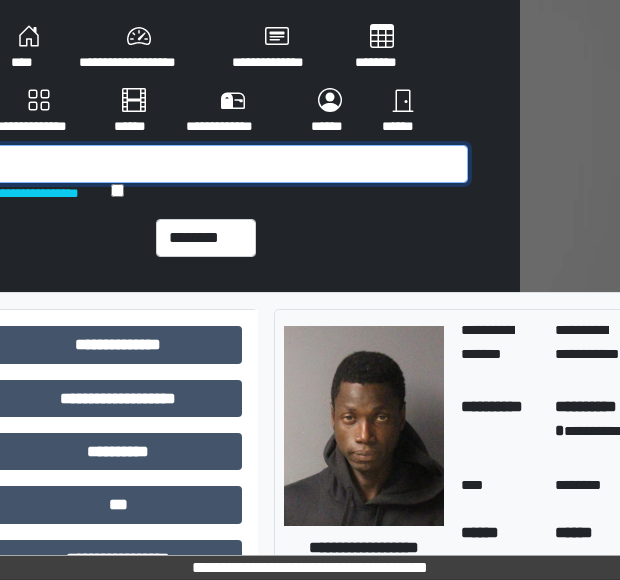 scroll, scrollTop: 0, scrollLeft: 73, axis: horizontal 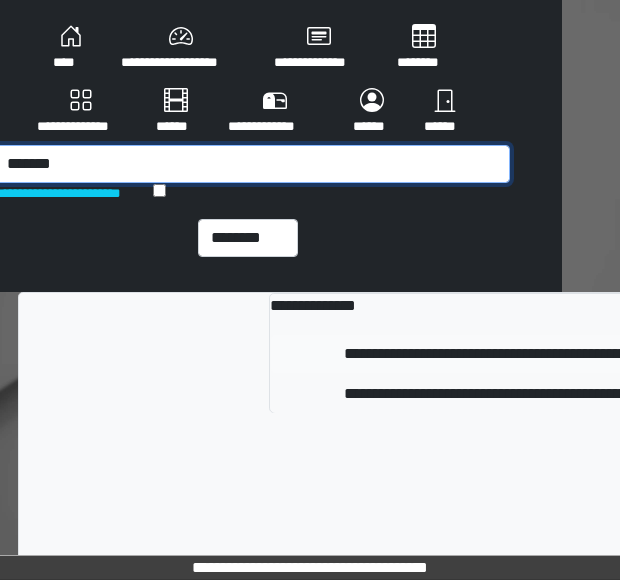 type on "*******" 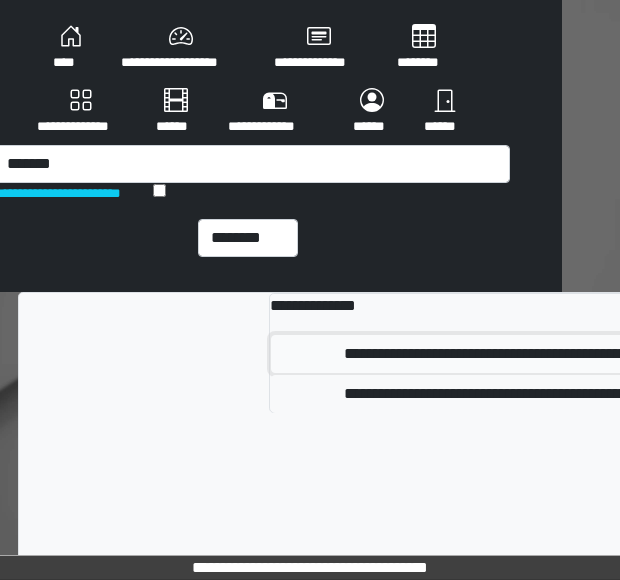 click on "**********" at bounding box center [539, 354] 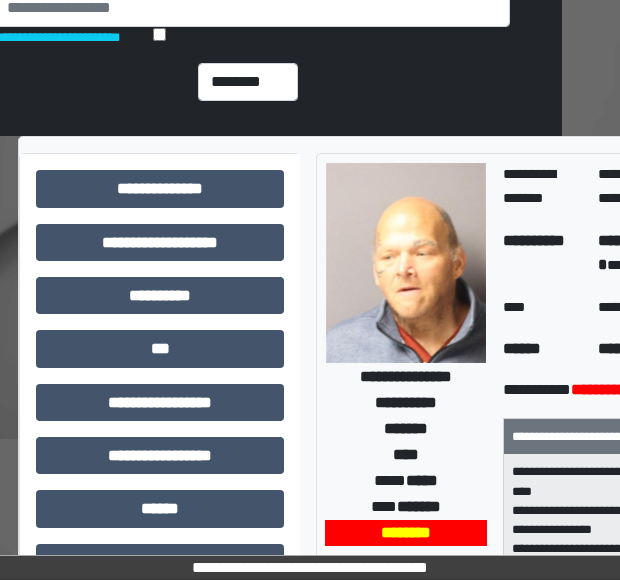 scroll, scrollTop: 153, scrollLeft: 58, axis: both 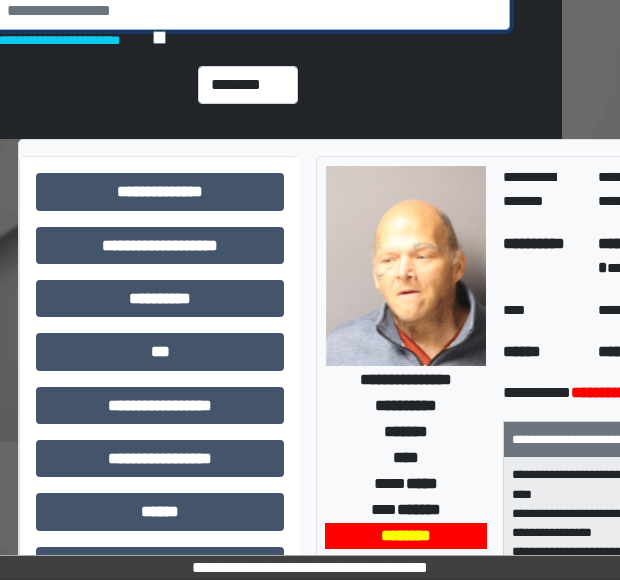 click at bounding box center [252, 11] 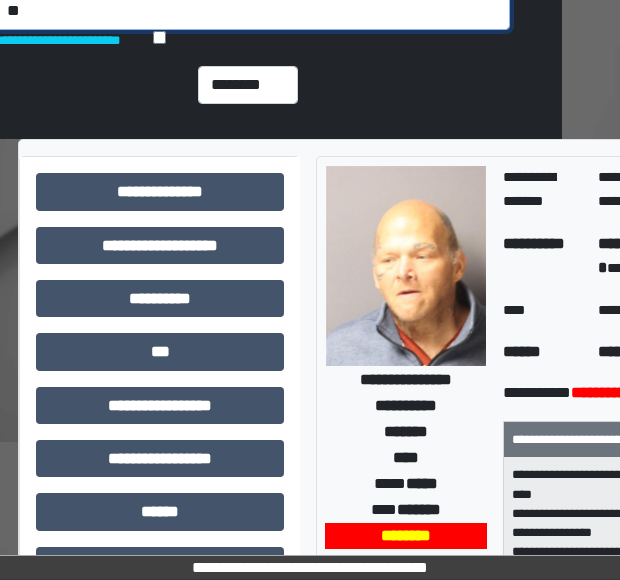 scroll, scrollTop: 152, scrollLeft: 58, axis: both 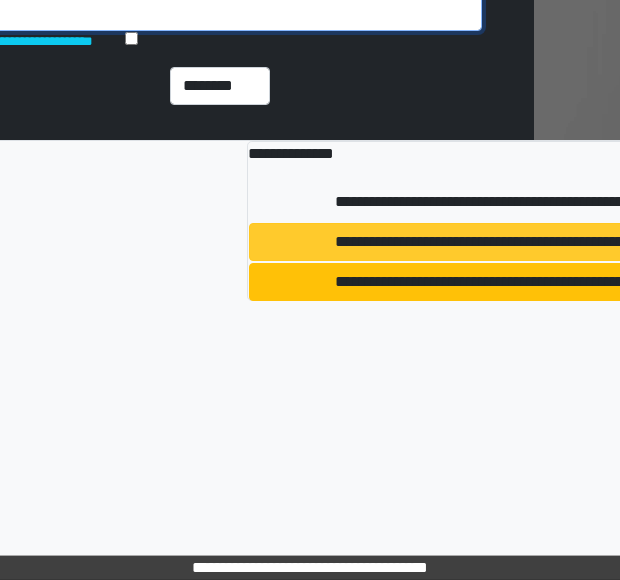 type on "***" 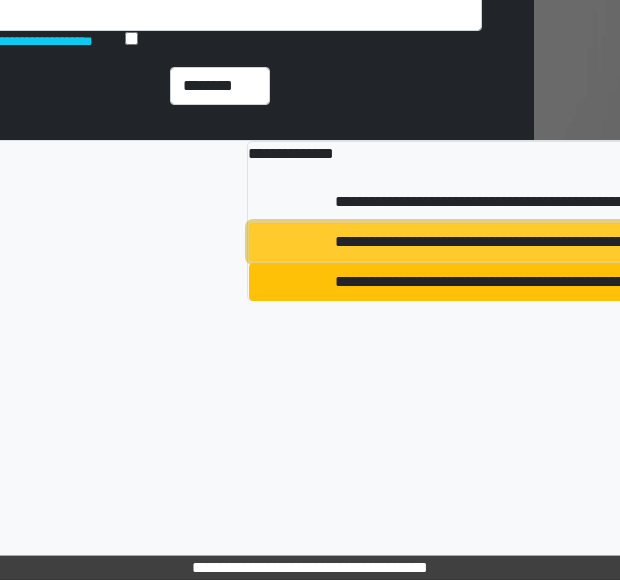 click on "**********" at bounding box center [557, 242] 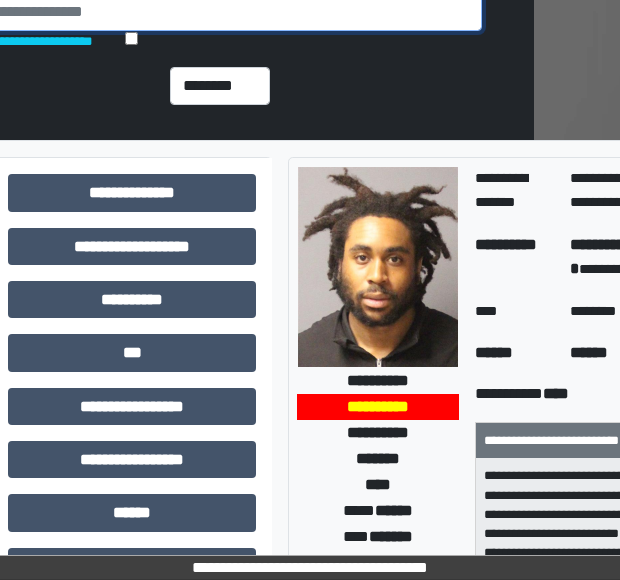 click at bounding box center [224, 12] 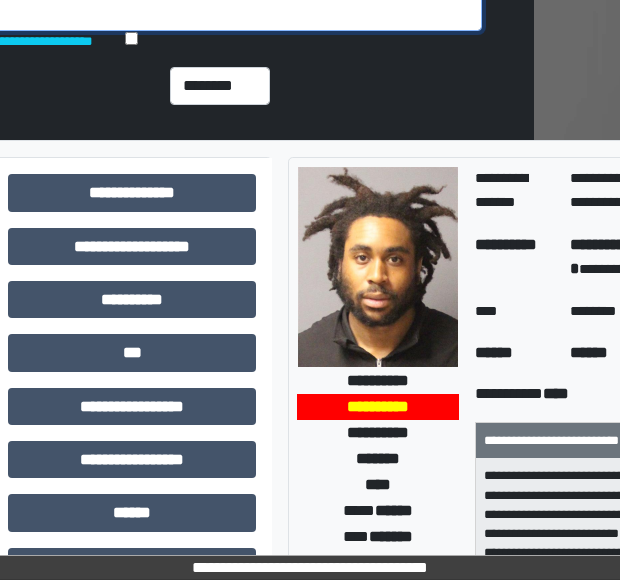 scroll, scrollTop: 152, scrollLeft: 70, axis: both 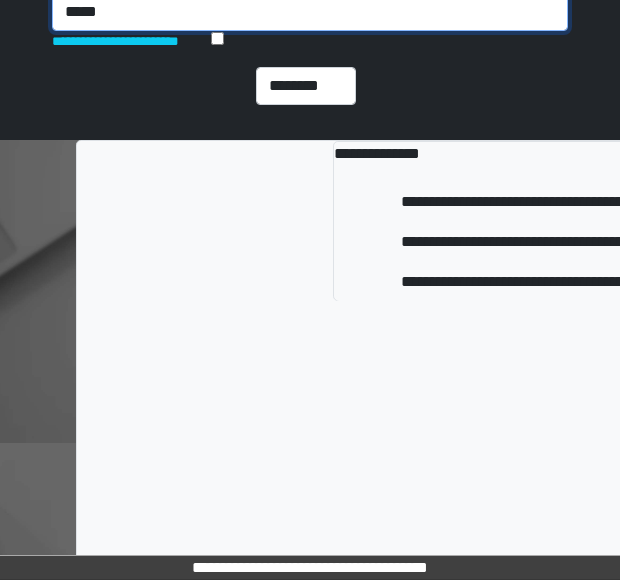 drag, startPoint x: 52, startPoint y: 9, endPoint x: -8, endPoint y: 18, distance: 60.671246 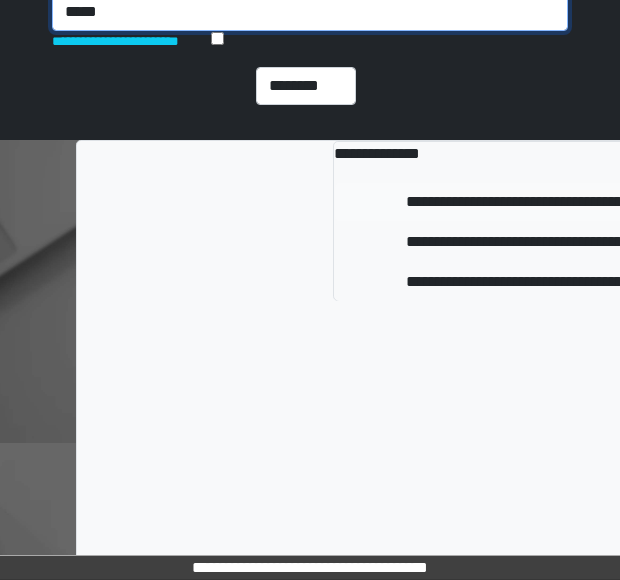 type on "*****" 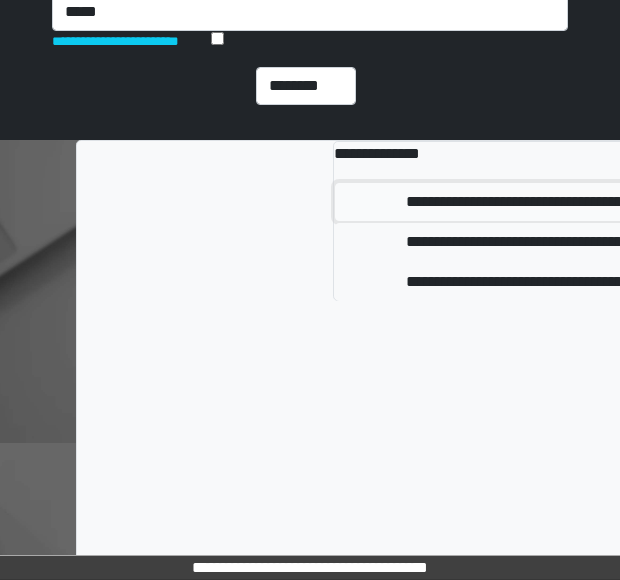 click on "**********" at bounding box center [607, 202] 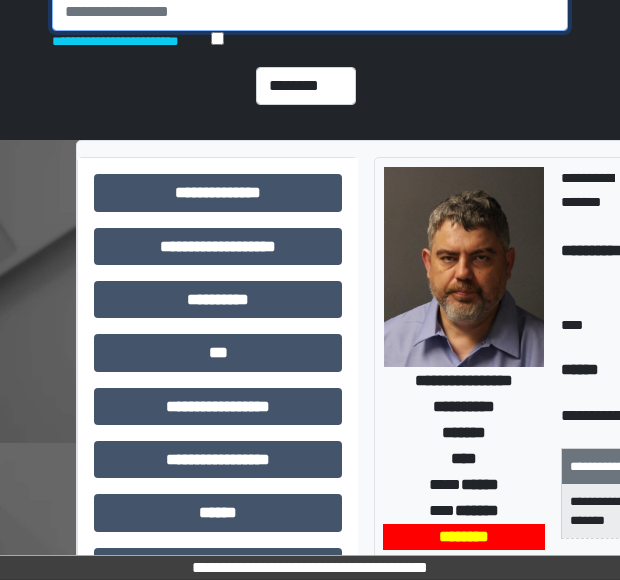 click at bounding box center (310, 12) 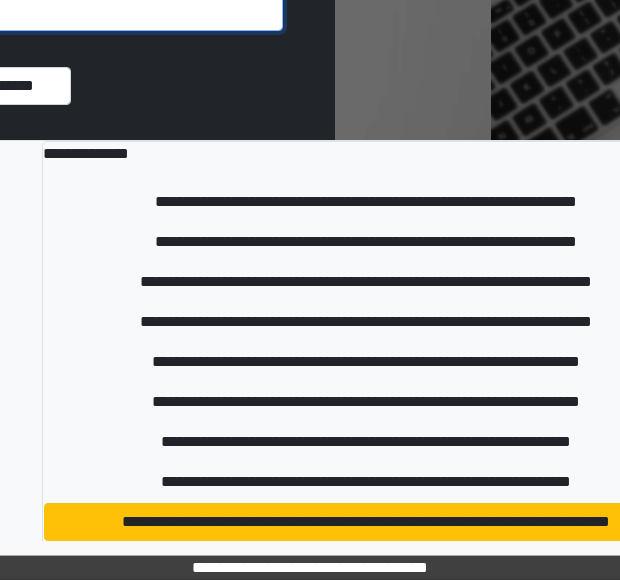 scroll, scrollTop: 152, scrollLeft: 369, axis: both 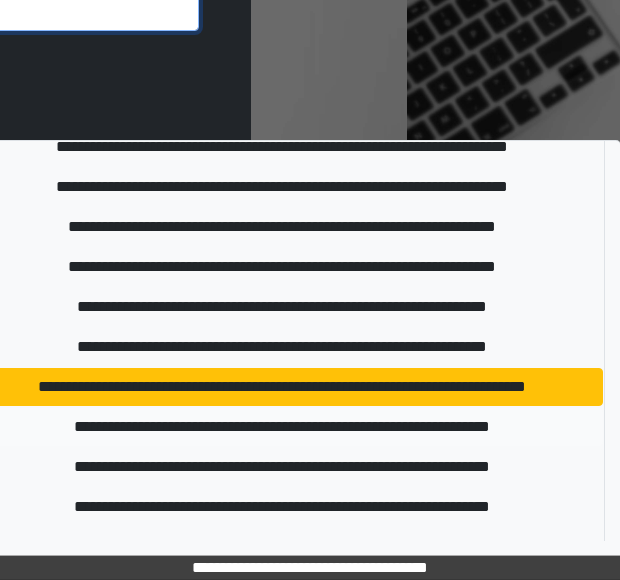 type on "******" 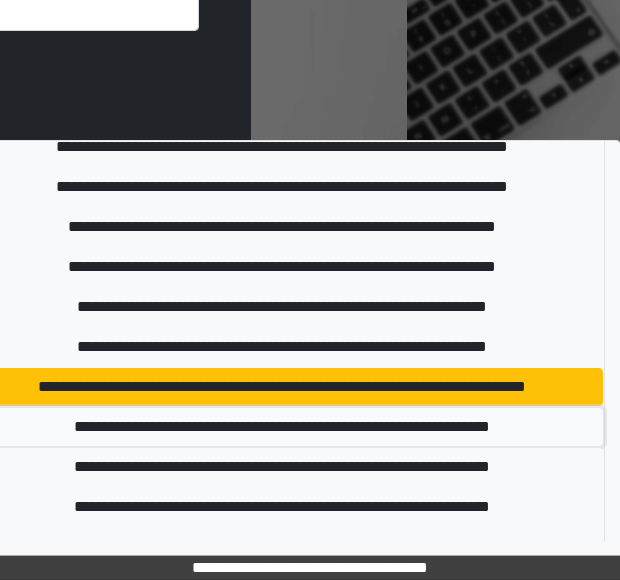 click on "**********" at bounding box center (281, 427) 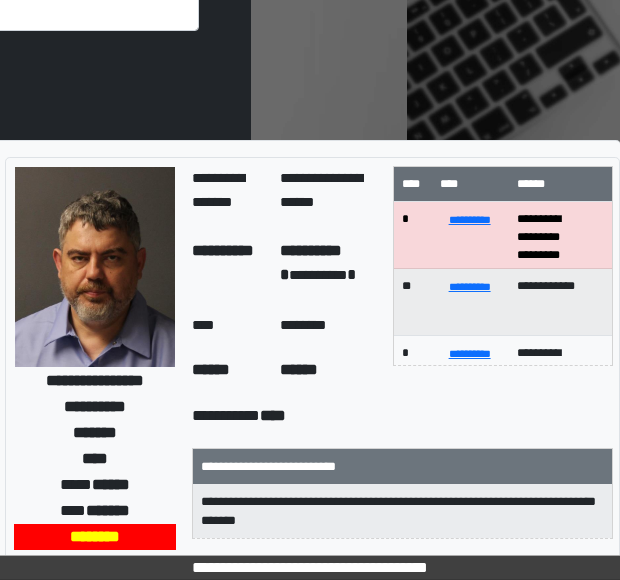 scroll, scrollTop: 152, scrollLeft: 284, axis: both 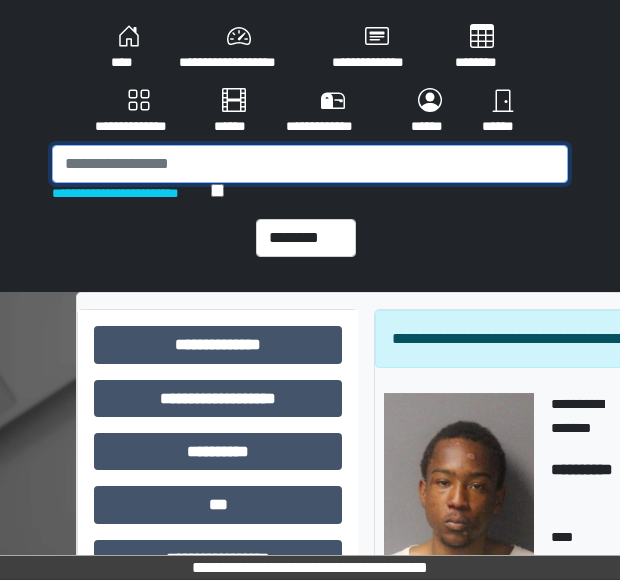click at bounding box center [310, 164] 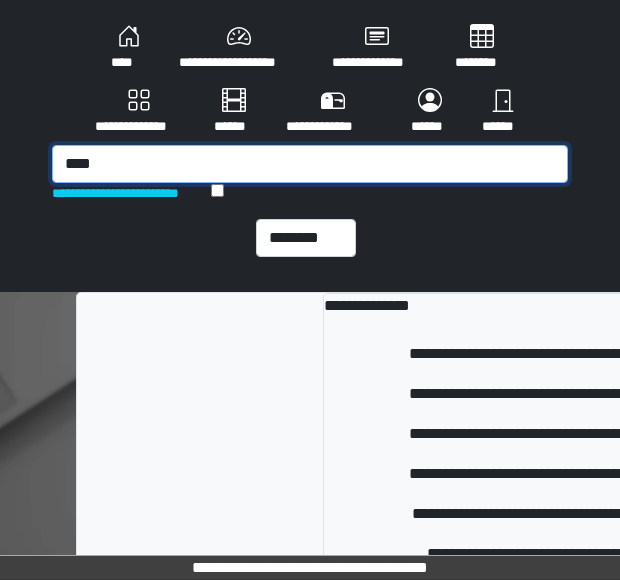 scroll, scrollTop: 507, scrollLeft: 0, axis: vertical 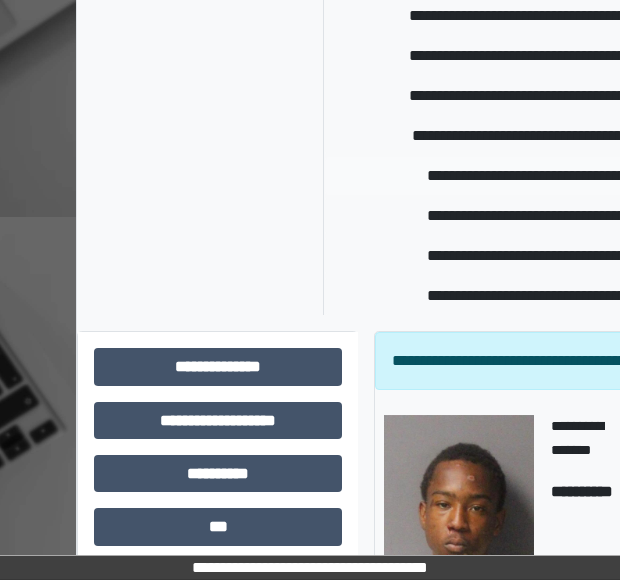 type on "****" 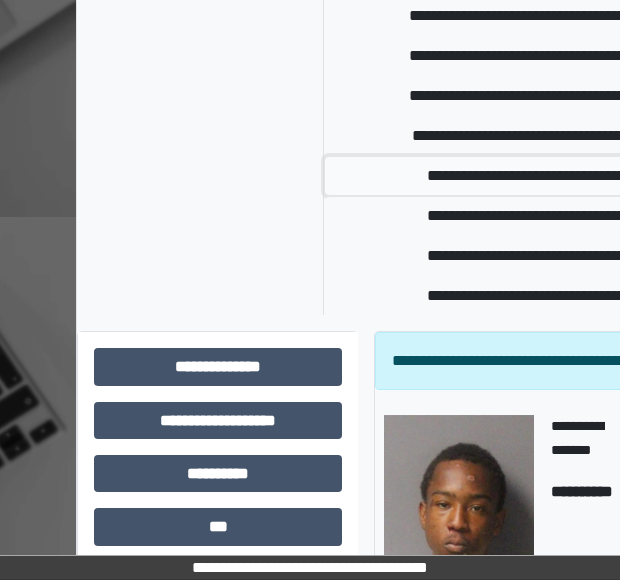 click on "**********" at bounding box center (637, 176) 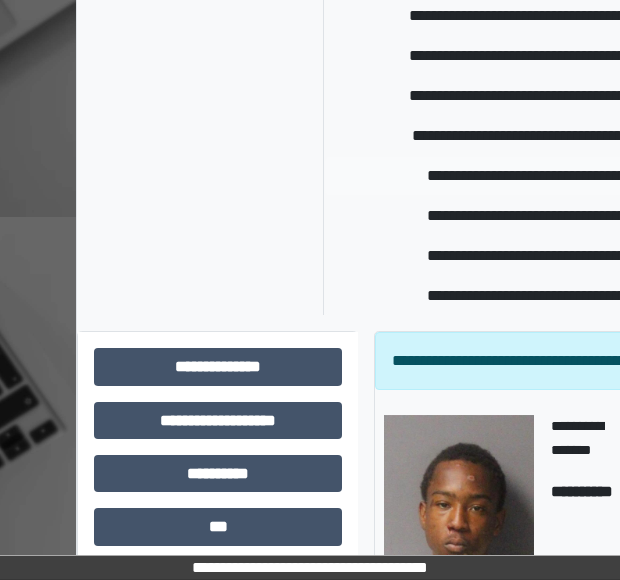 scroll, scrollTop: 394, scrollLeft: 0, axis: vertical 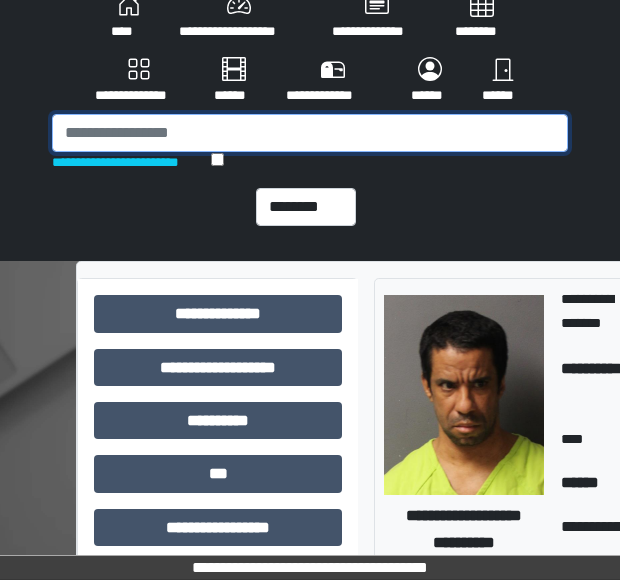 click at bounding box center [310, 133] 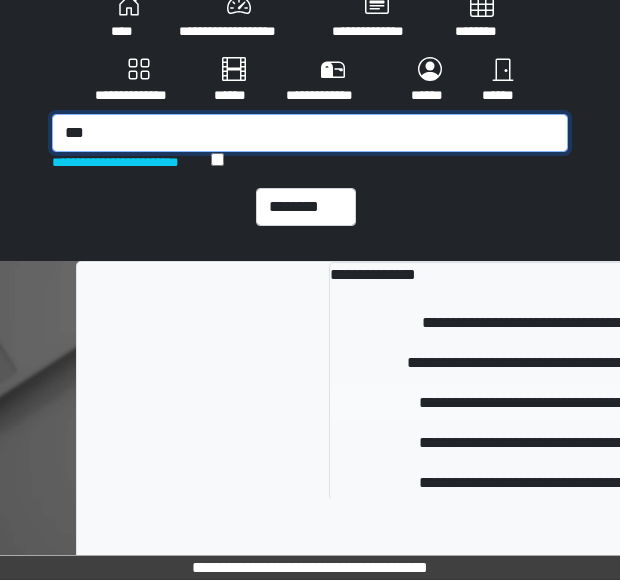 type on "***" 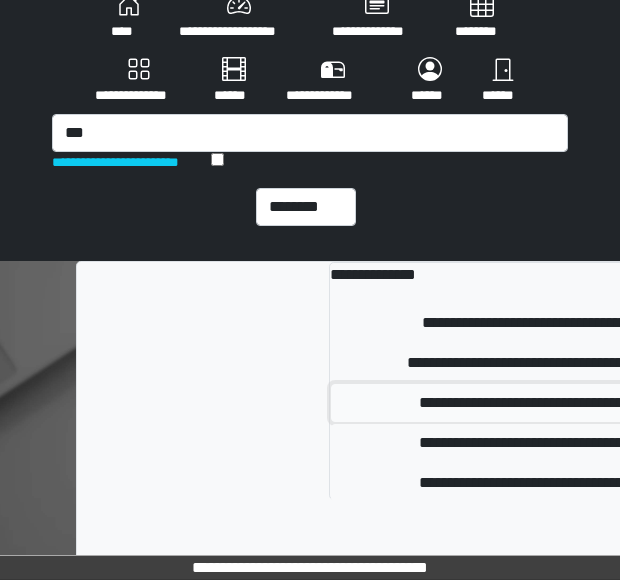 click on "**********" at bounding box center (621, 403) 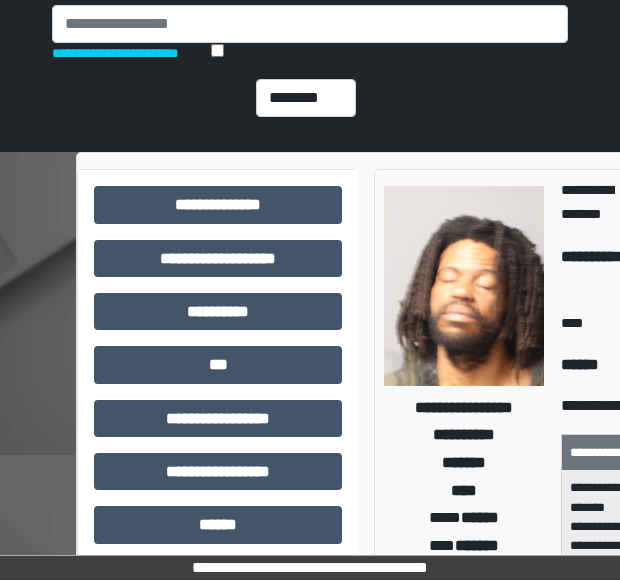 scroll, scrollTop: 143, scrollLeft: 0, axis: vertical 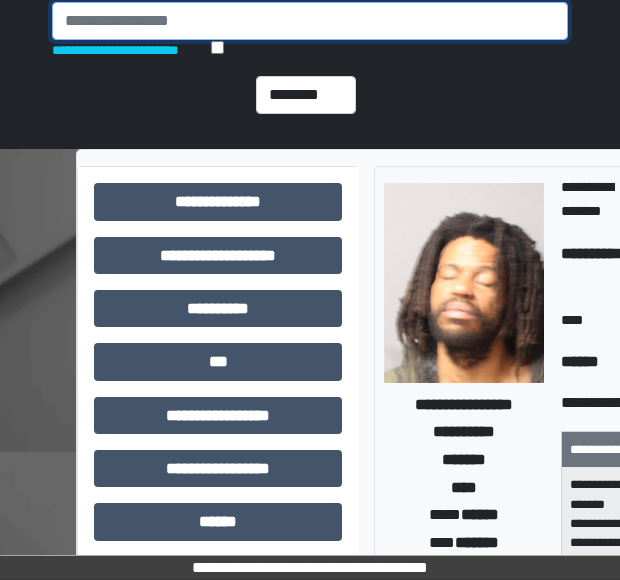 drag, startPoint x: 474, startPoint y: 31, endPoint x: 494, endPoint y: 24, distance: 21.189621 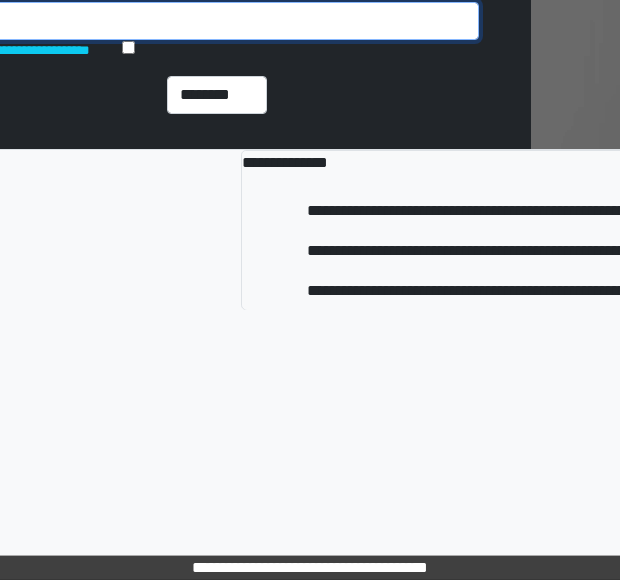 scroll, scrollTop: 143, scrollLeft: 98, axis: both 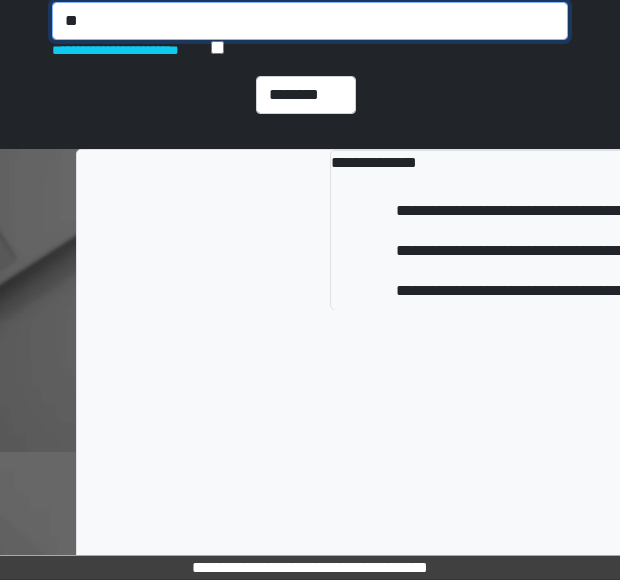 type on "*" 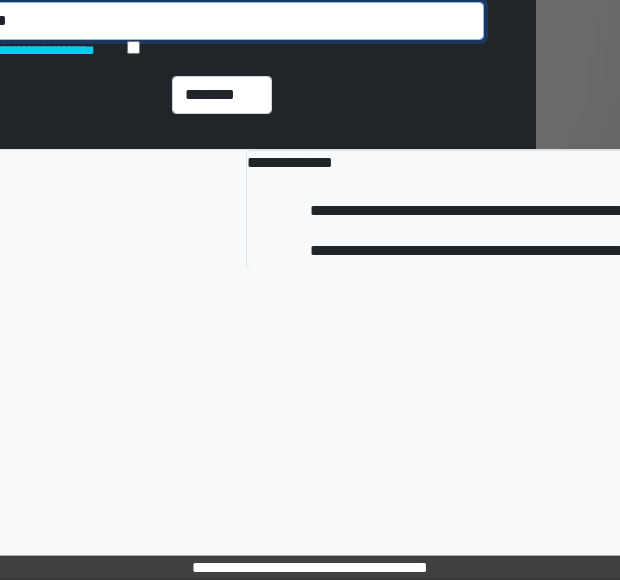 scroll, scrollTop: 143, scrollLeft: 117, axis: both 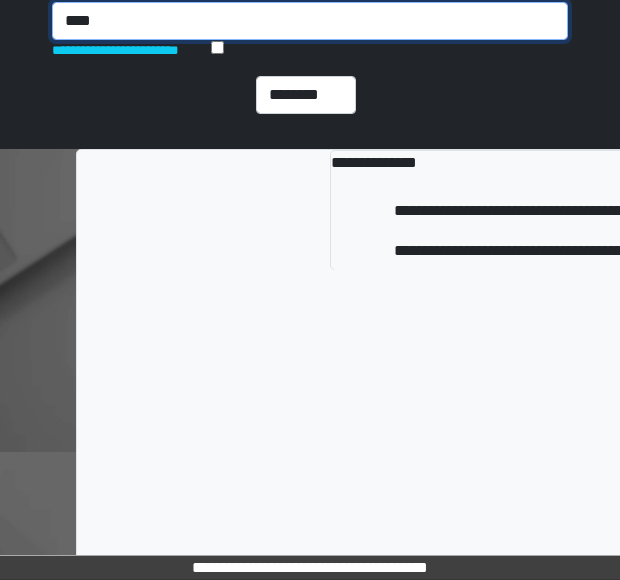 drag, startPoint x: 117, startPoint y: 24, endPoint x: -8, endPoint y: 70, distance: 133.19534 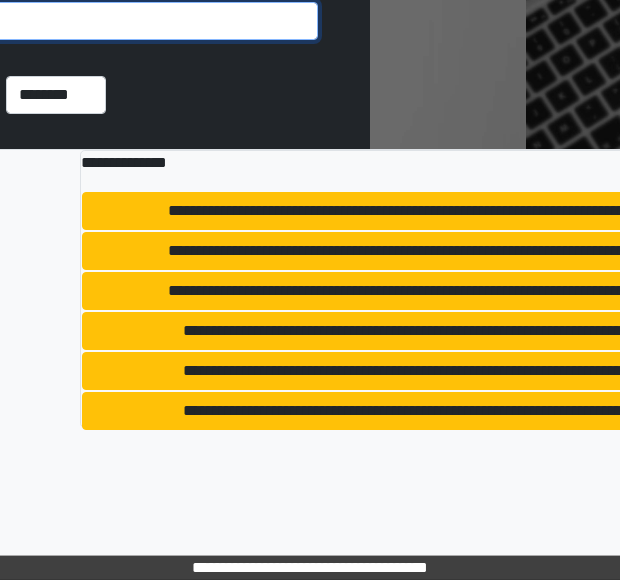 scroll, scrollTop: 143, scrollLeft: 251, axis: both 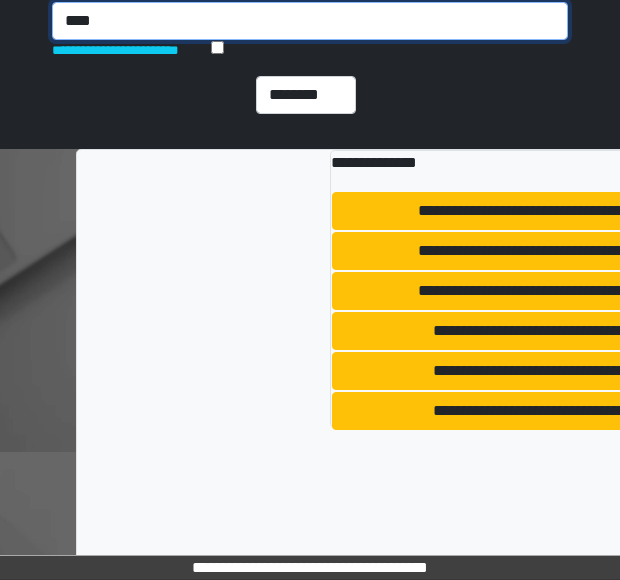 drag, startPoint x: 104, startPoint y: 23, endPoint x: -8, endPoint y: 49, distance: 114.97826 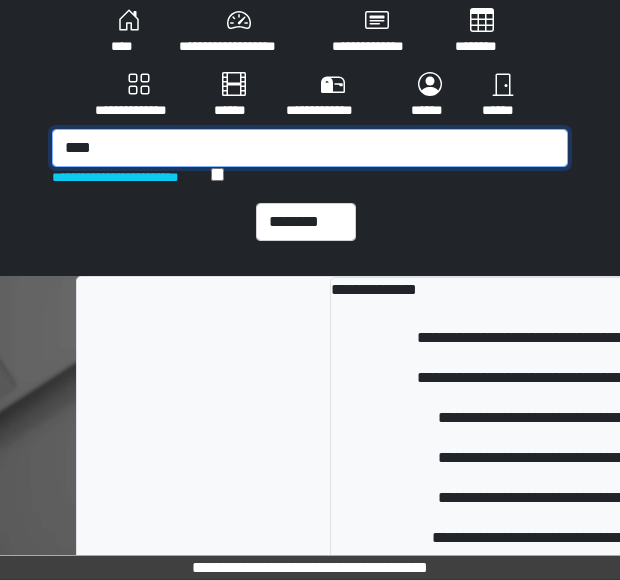 scroll, scrollTop: 34, scrollLeft: 0, axis: vertical 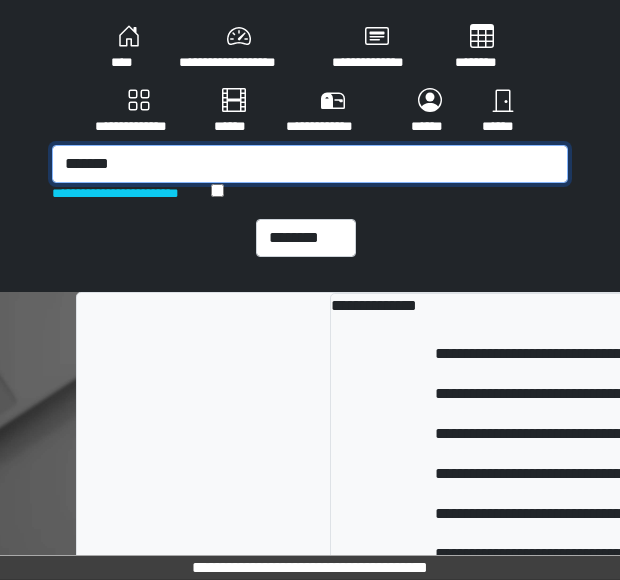 drag, startPoint x: 126, startPoint y: 165, endPoint x: -8, endPoint y: 187, distance: 135.79396 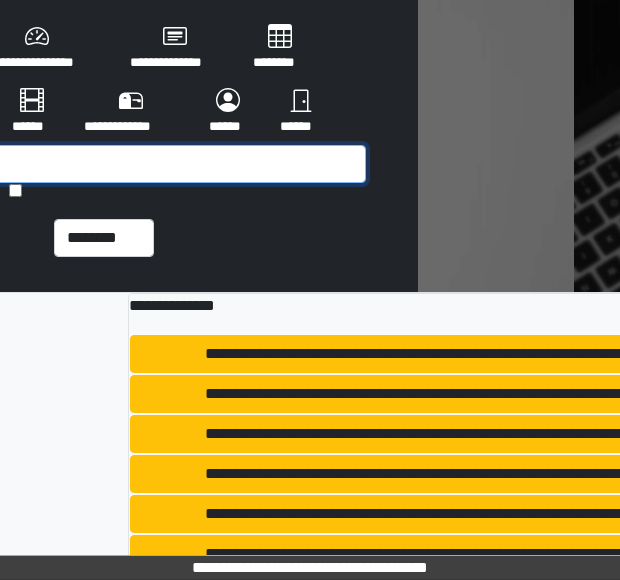 scroll, scrollTop: 0, scrollLeft: 204, axis: horizontal 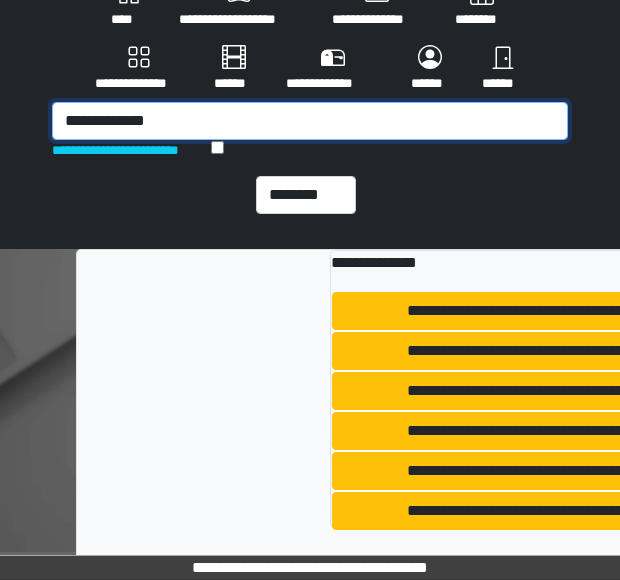 drag, startPoint x: 184, startPoint y: 113, endPoint x: -8, endPoint y: 195, distance: 208.77739 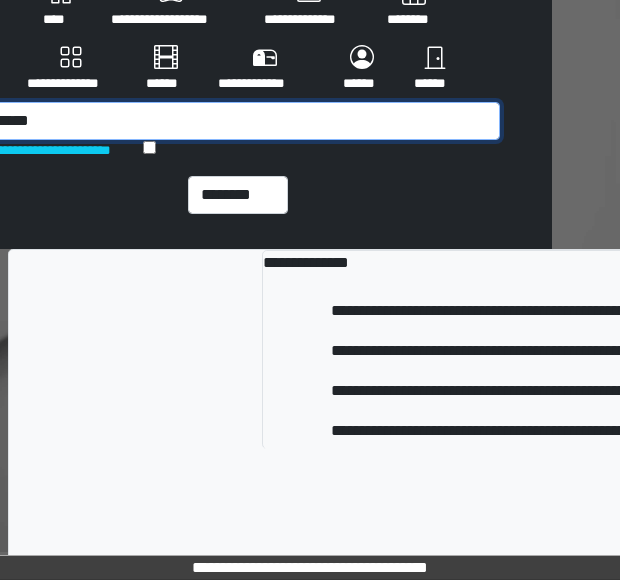 scroll, scrollTop: 43, scrollLeft: 77, axis: both 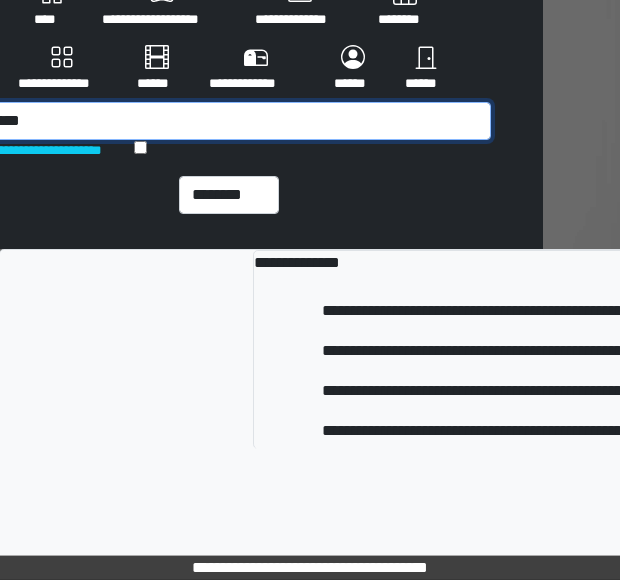 type on "*****" 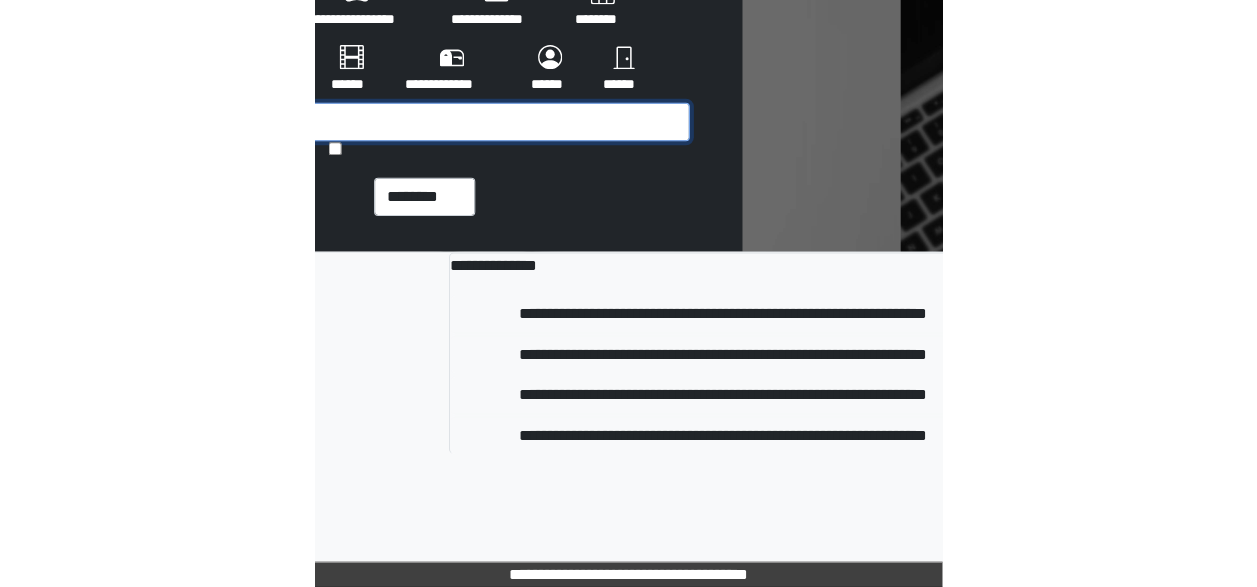 scroll, scrollTop: 43, scrollLeft: 0, axis: vertical 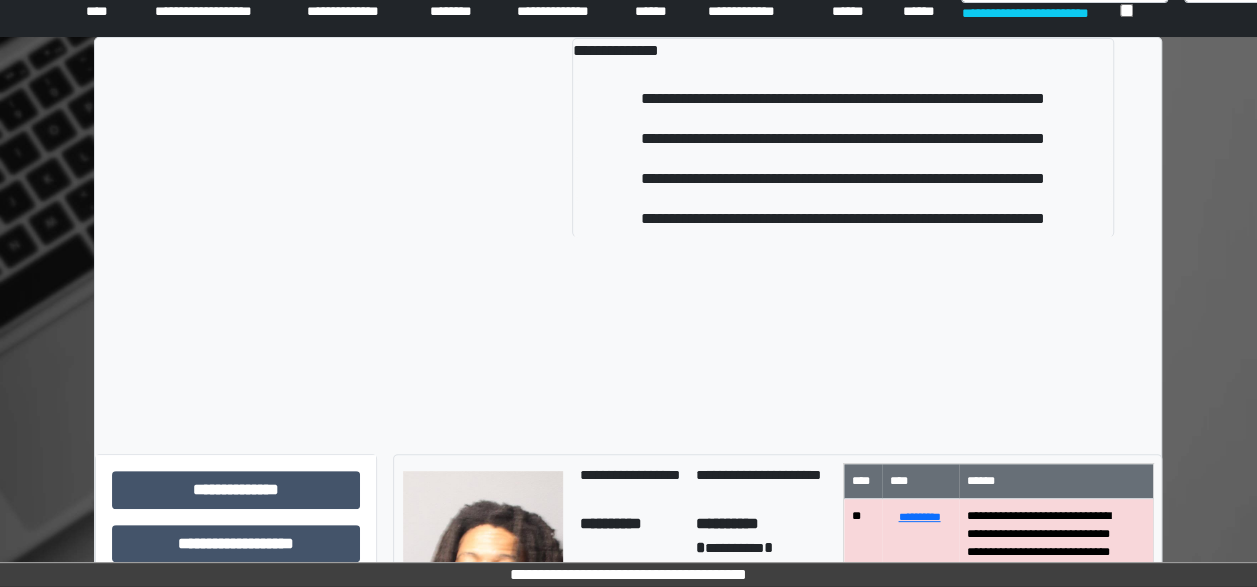 click at bounding box center [349, 137] 